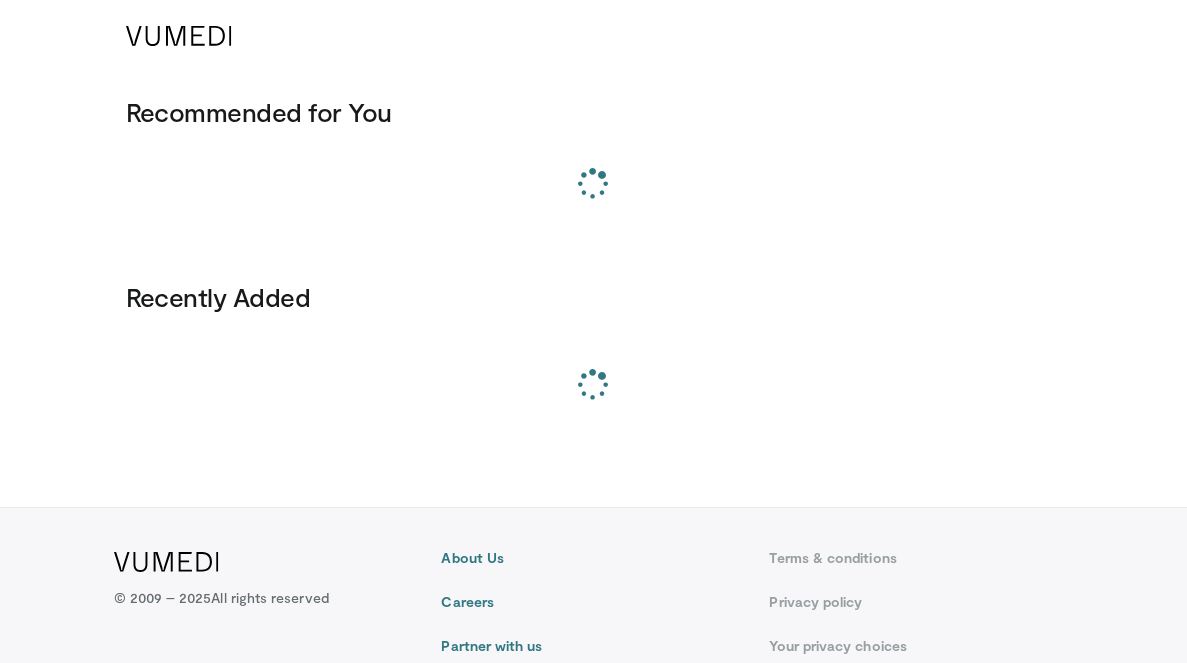 scroll, scrollTop: 0, scrollLeft: 0, axis: both 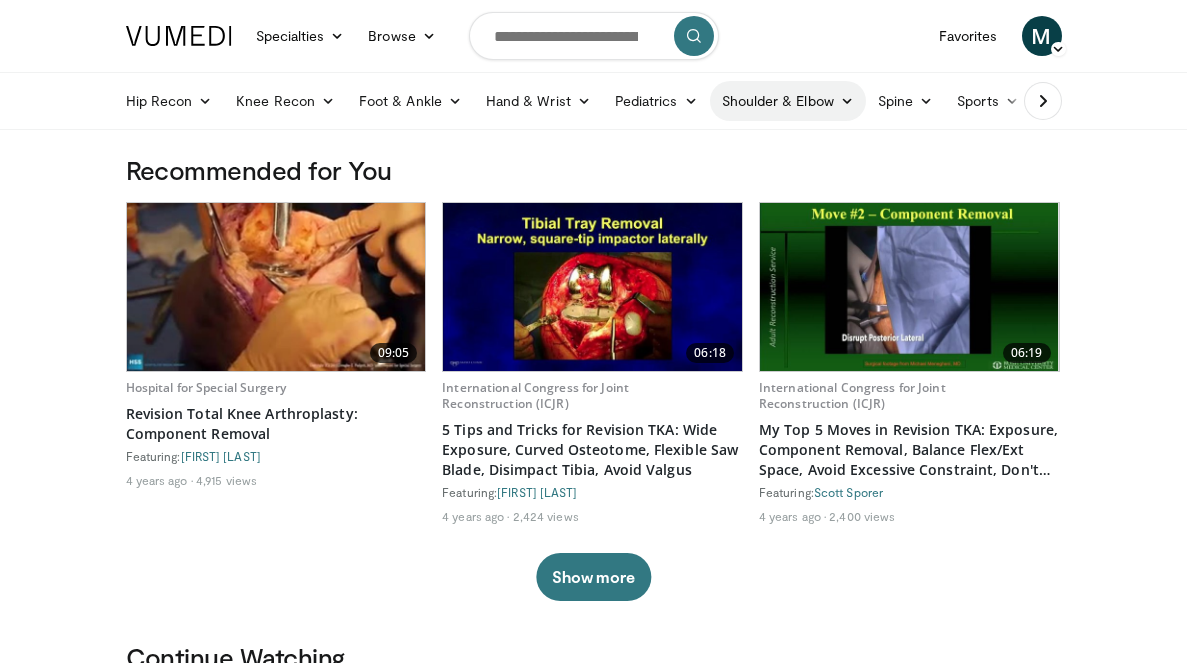 click on "Shoulder & Elbow" at bounding box center (788, 101) 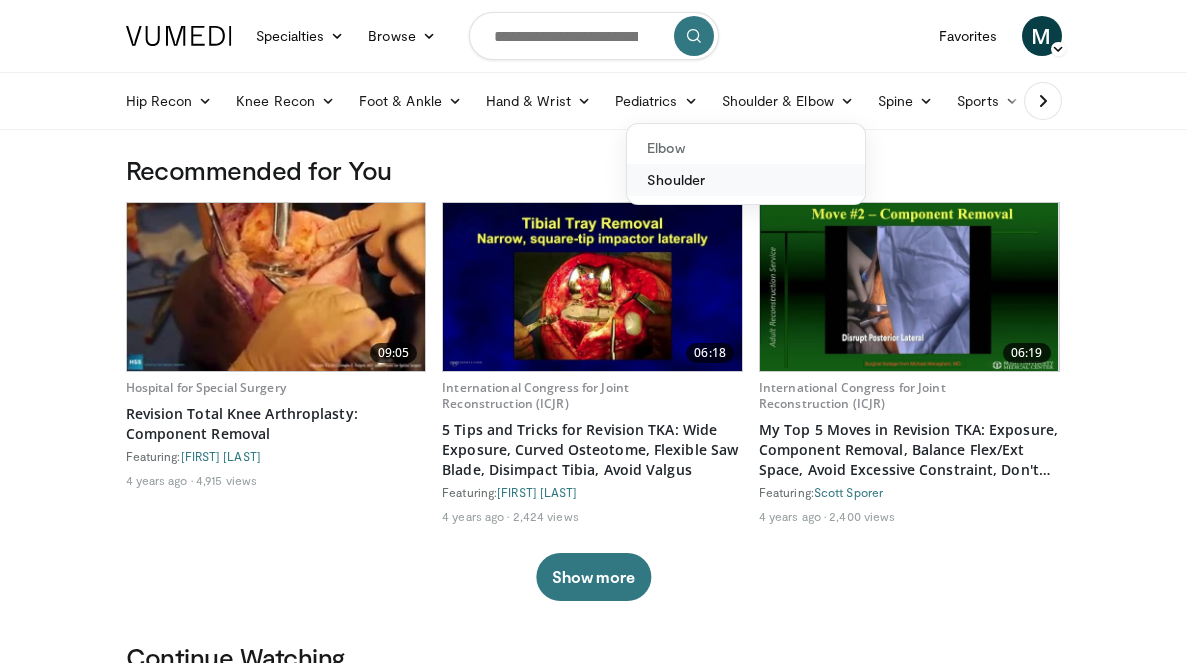 click on "Shoulder" at bounding box center (746, 180) 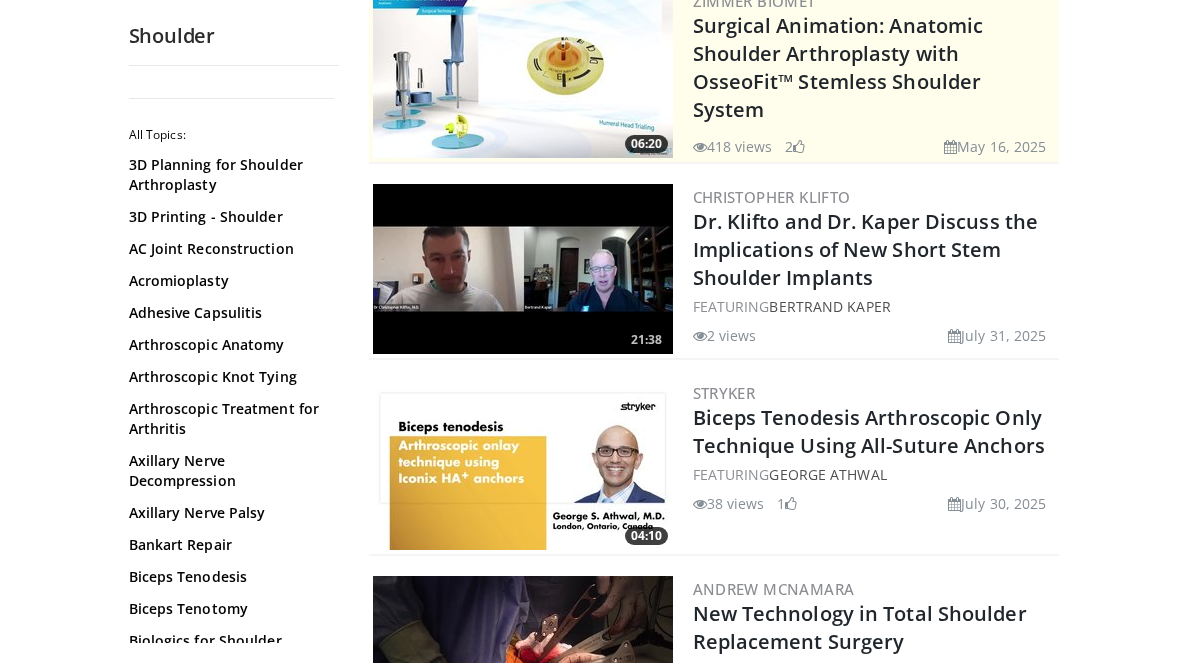scroll, scrollTop: 242, scrollLeft: 0, axis: vertical 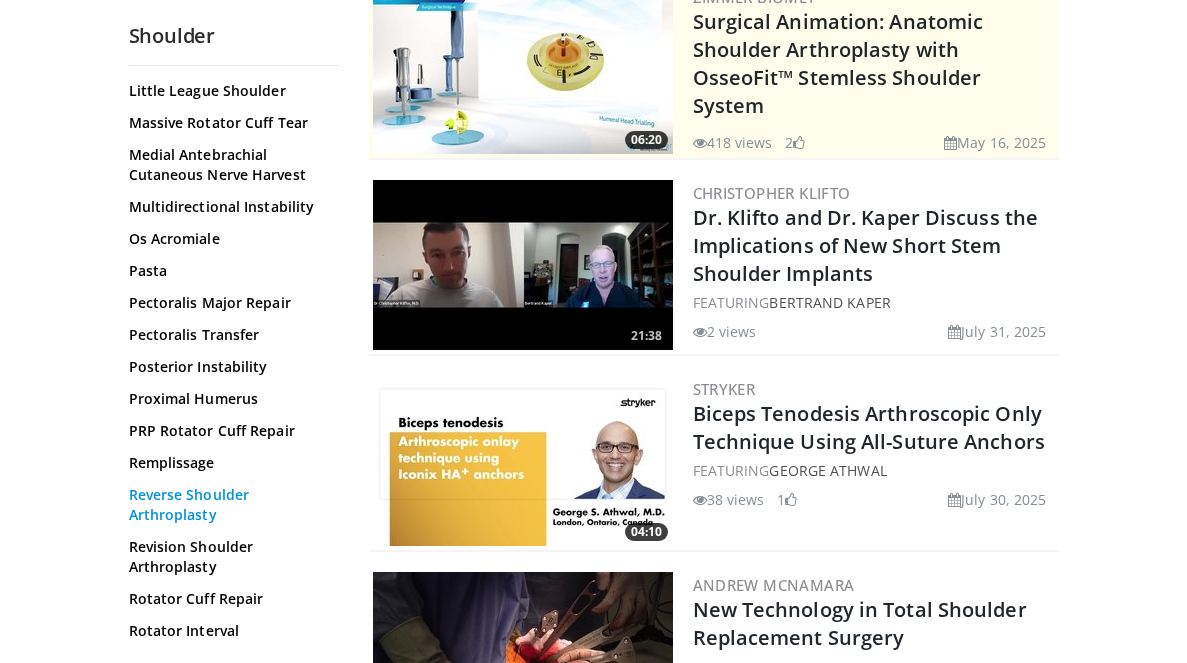 click on "Reverse Shoulder Arthroplasty" at bounding box center (229, 505) 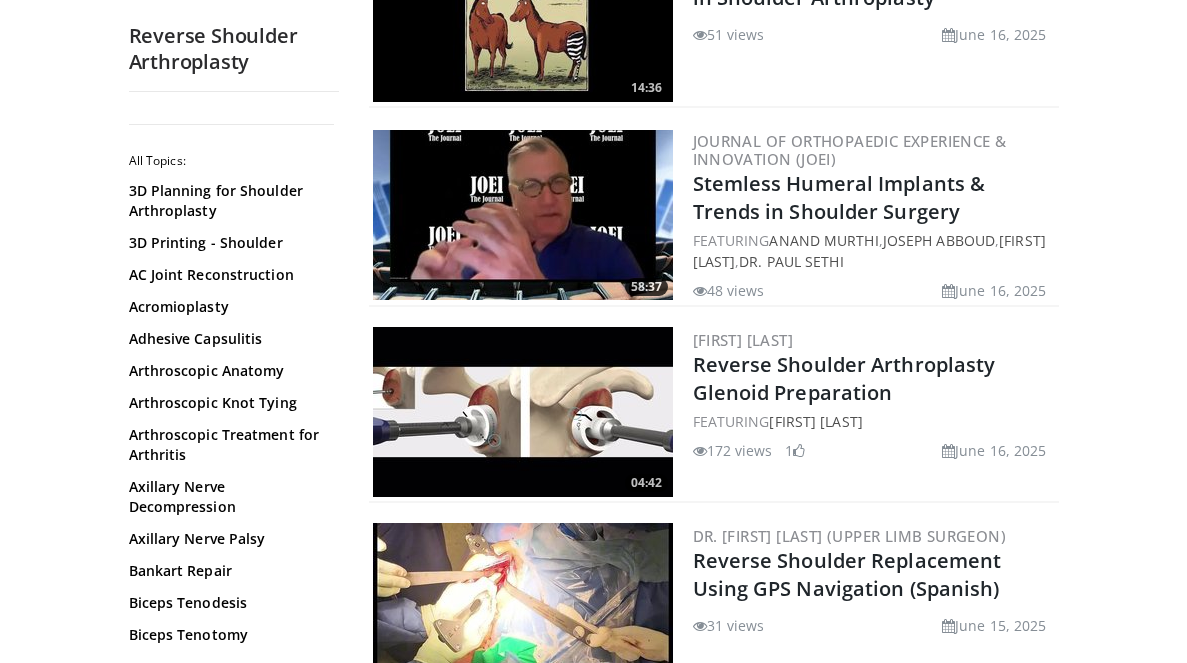 scroll, scrollTop: 1315, scrollLeft: 0, axis: vertical 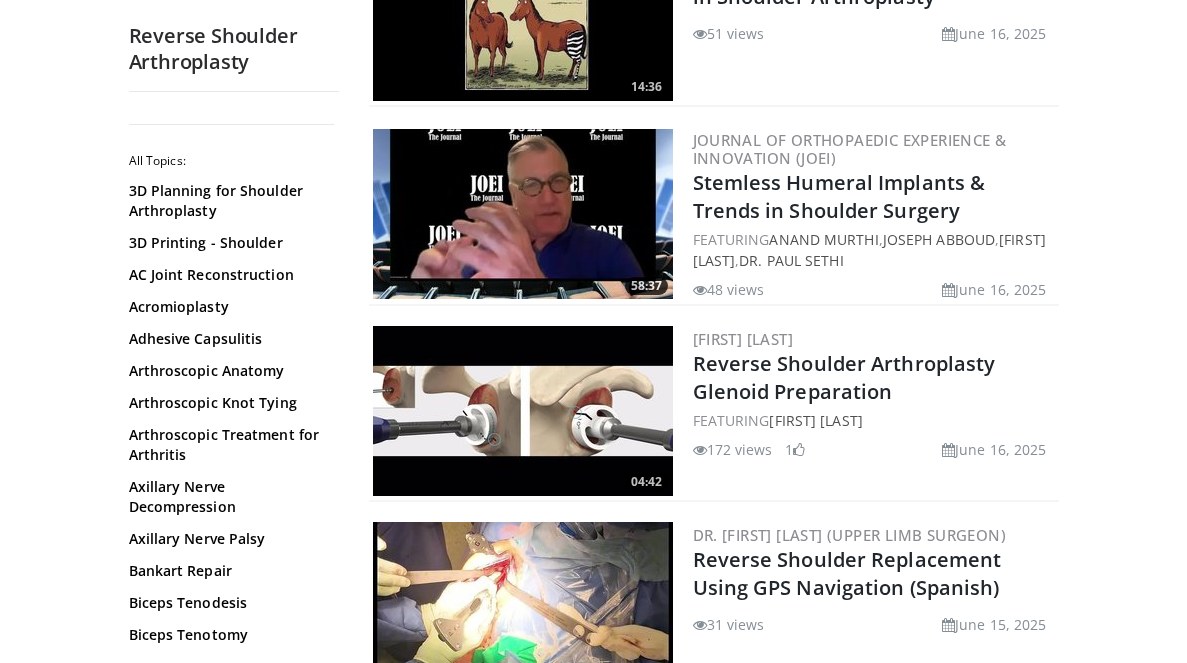click at bounding box center (523, 411) 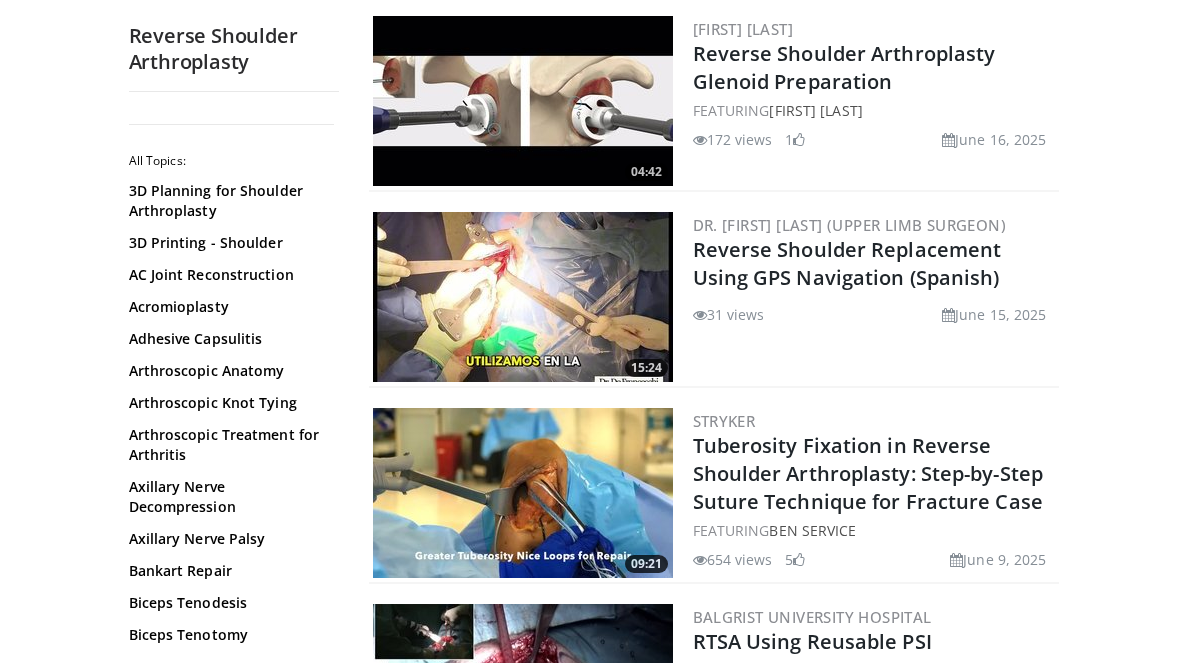 scroll, scrollTop: 1626, scrollLeft: 0, axis: vertical 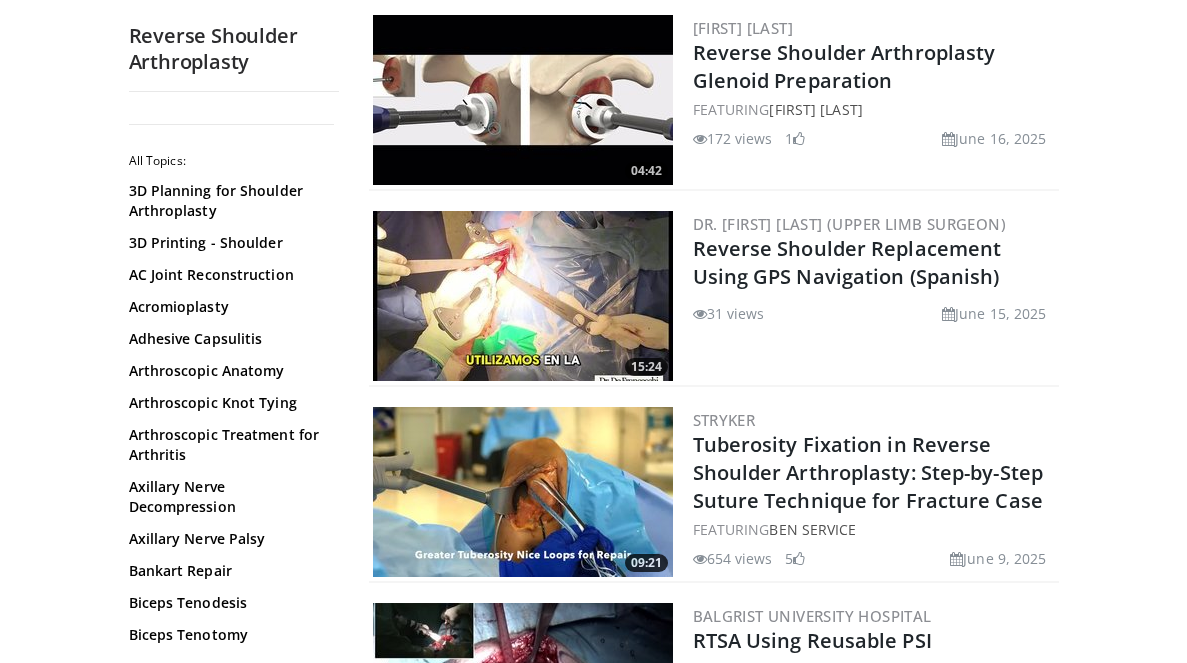 click at bounding box center [523, 492] 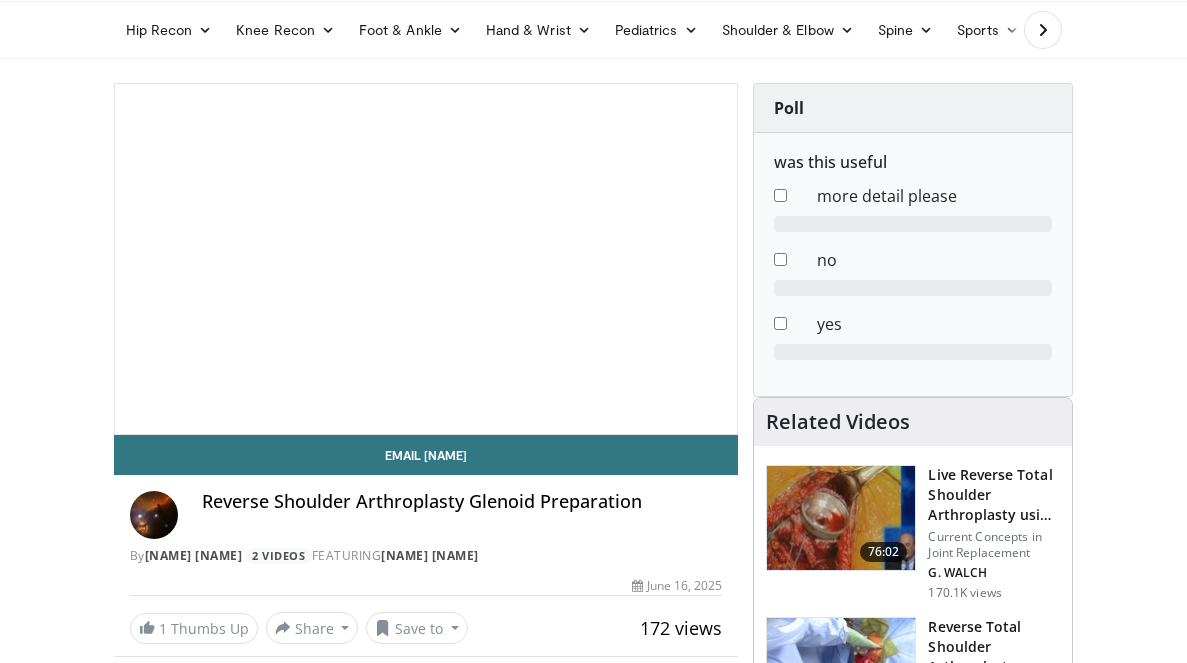scroll, scrollTop: 73, scrollLeft: 0, axis: vertical 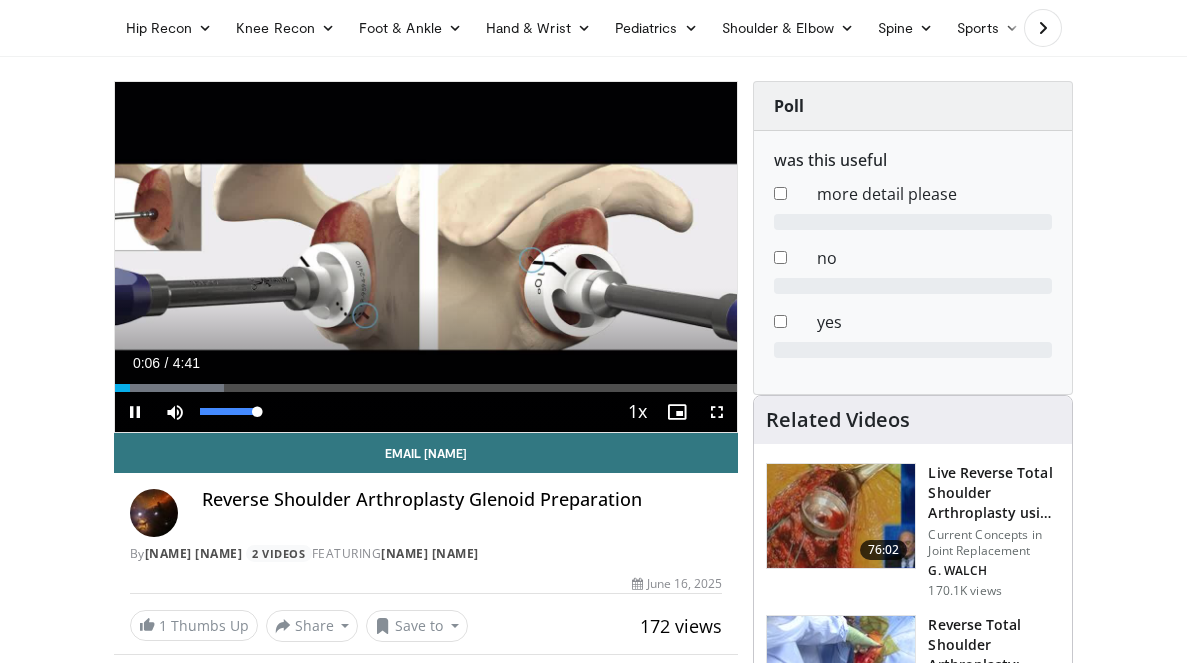 click at bounding box center [228, 411] 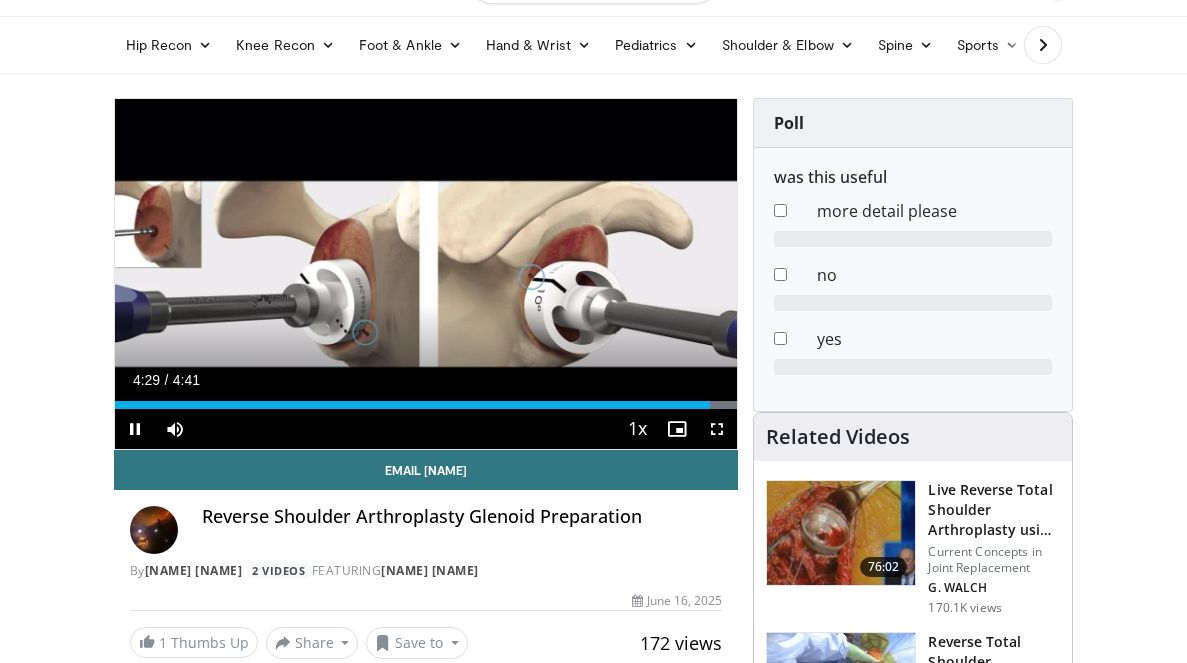 scroll, scrollTop: 54, scrollLeft: 0, axis: vertical 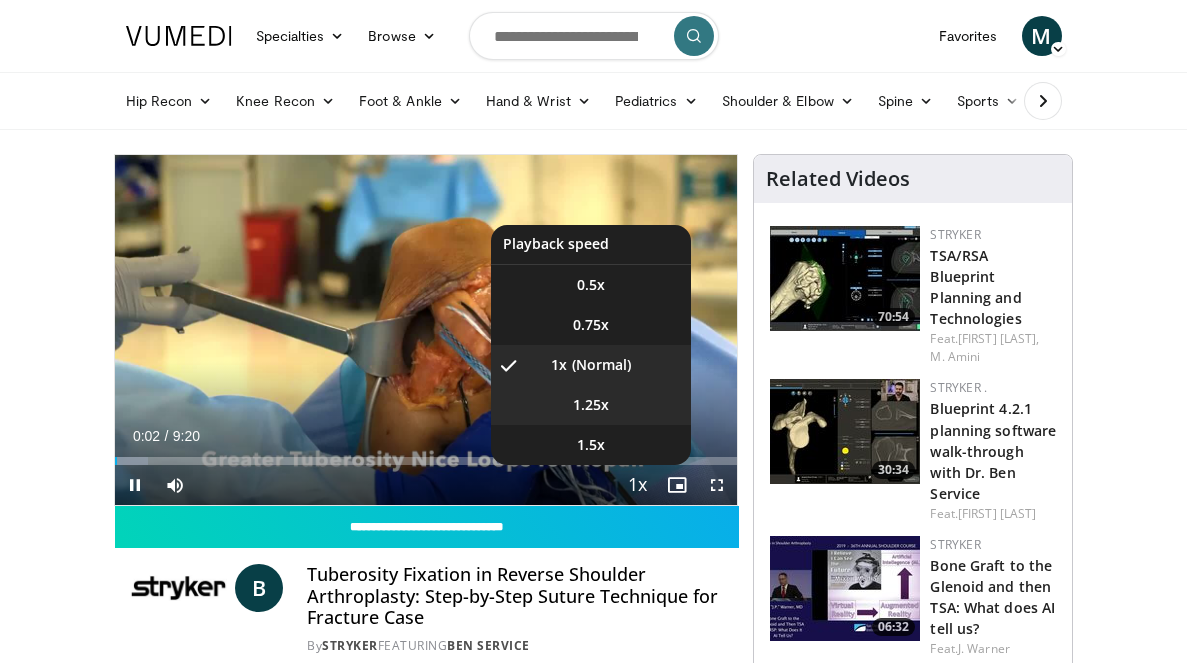 click on "1.25x" at bounding box center [591, 405] 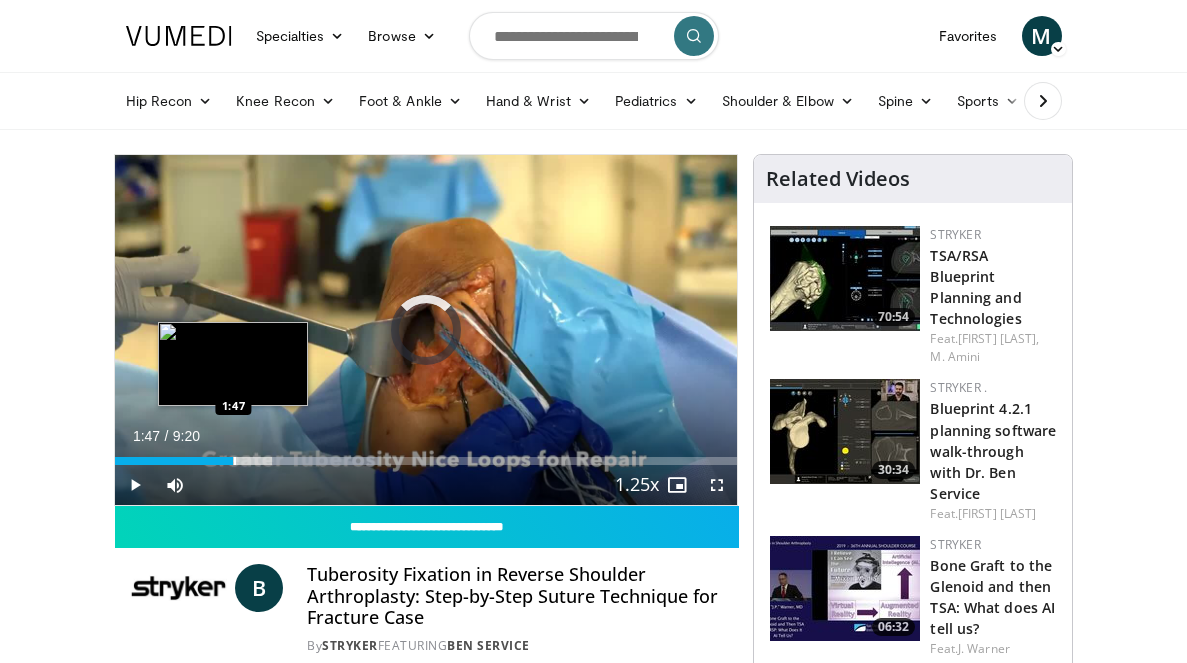 click at bounding box center (235, 461) 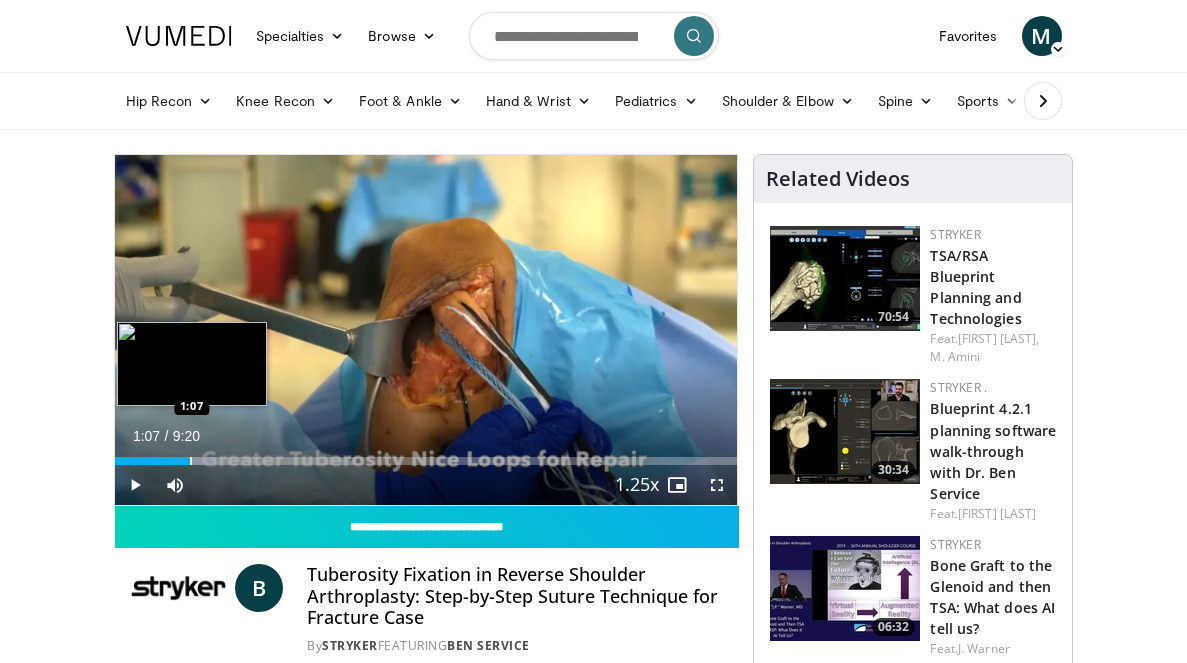 click at bounding box center (191, 461) 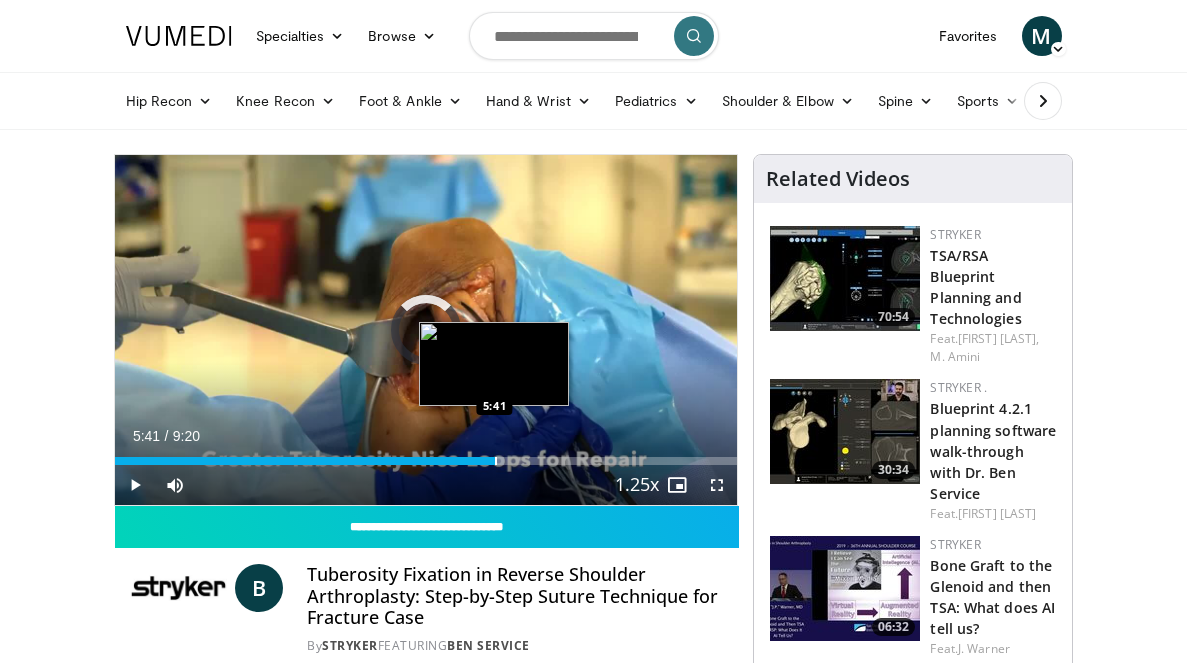 click at bounding box center (496, 461) 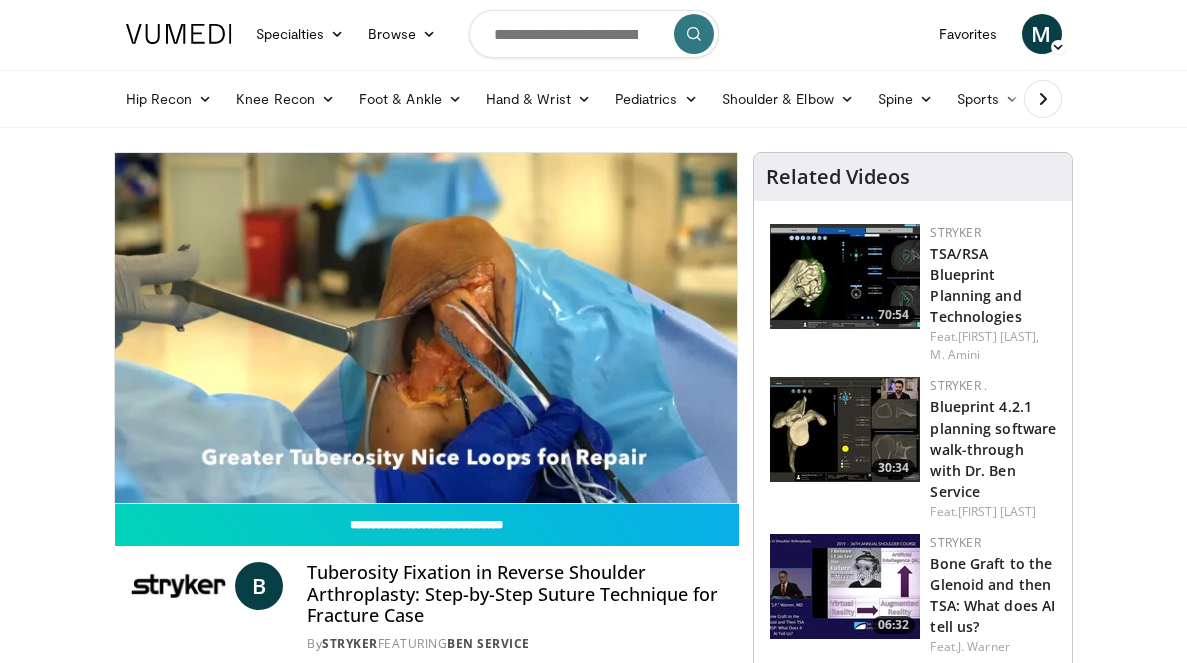 scroll, scrollTop: 3, scrollLeft: 0, axis: vertical 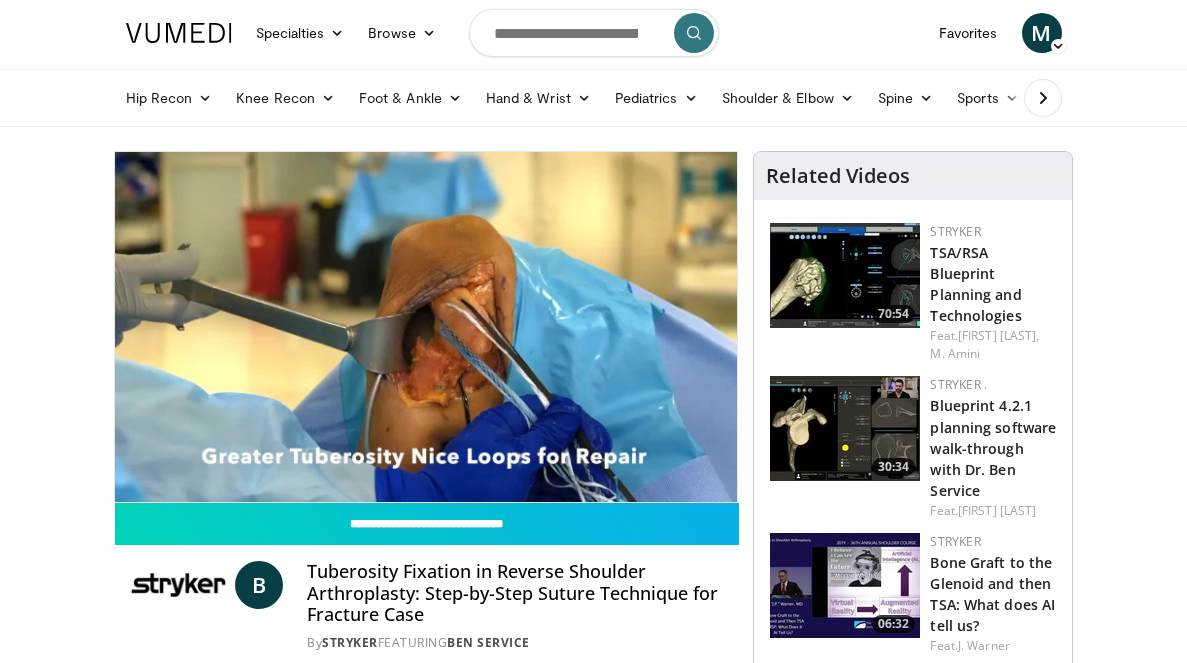 click at bounding box center (845, 275) 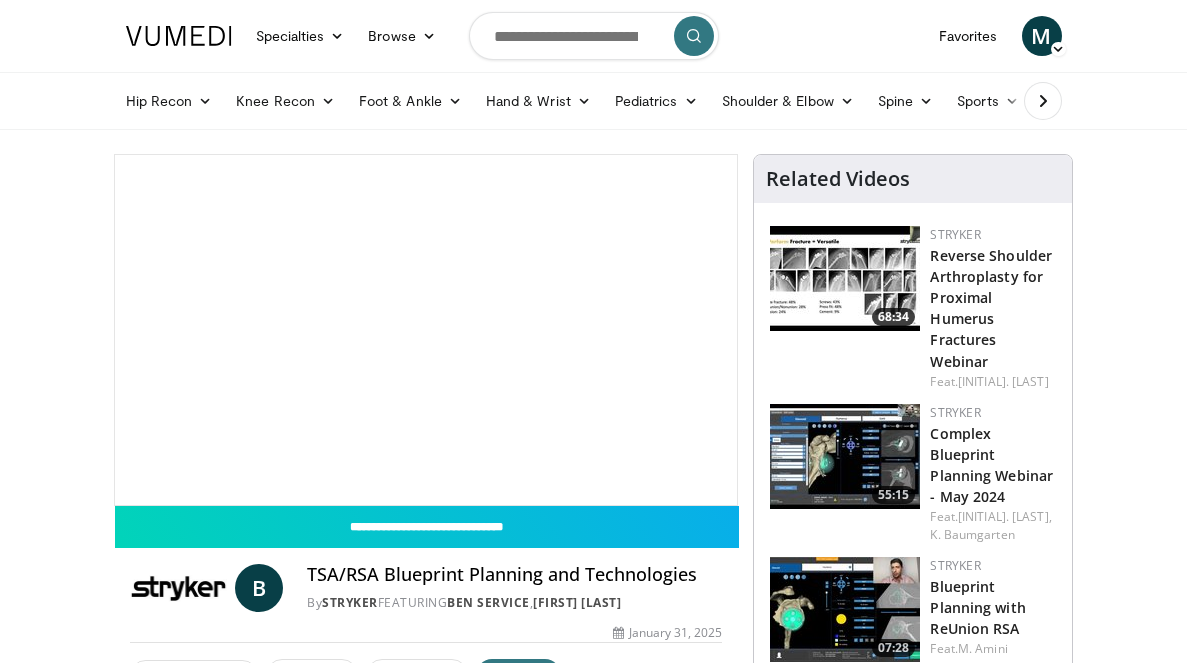 scroll, scrollTop: 0, scrollLeft: 0, axis: both 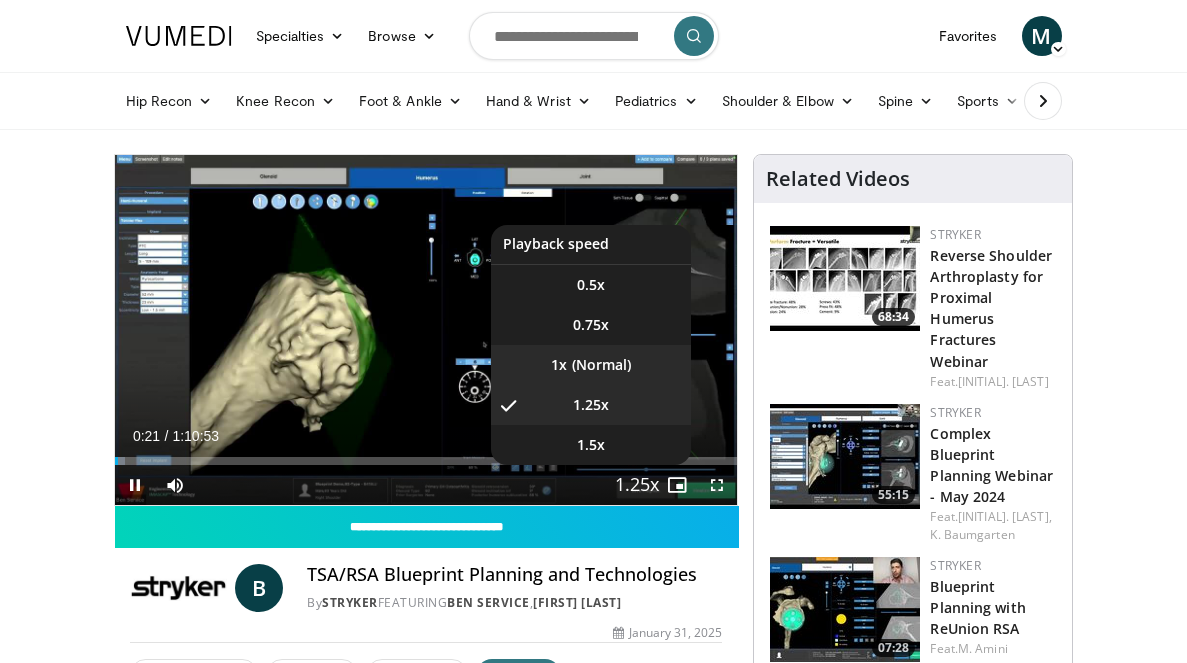click on "**********" at bounding box center [426, 330] 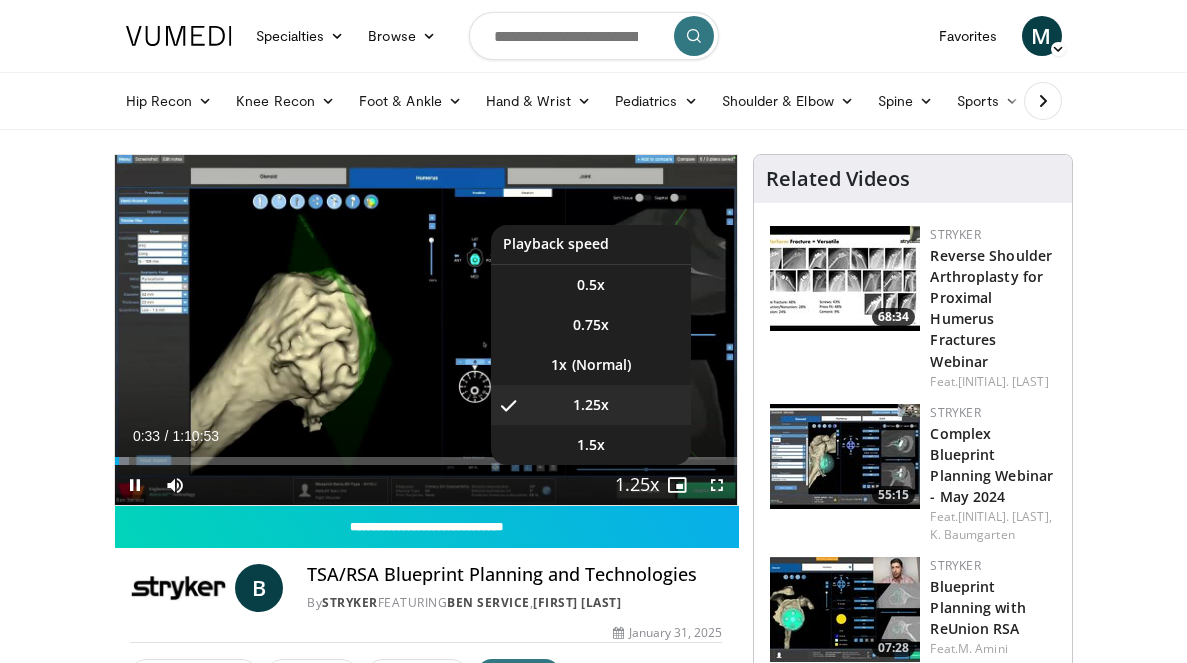 click at bounding box center [637, 486] 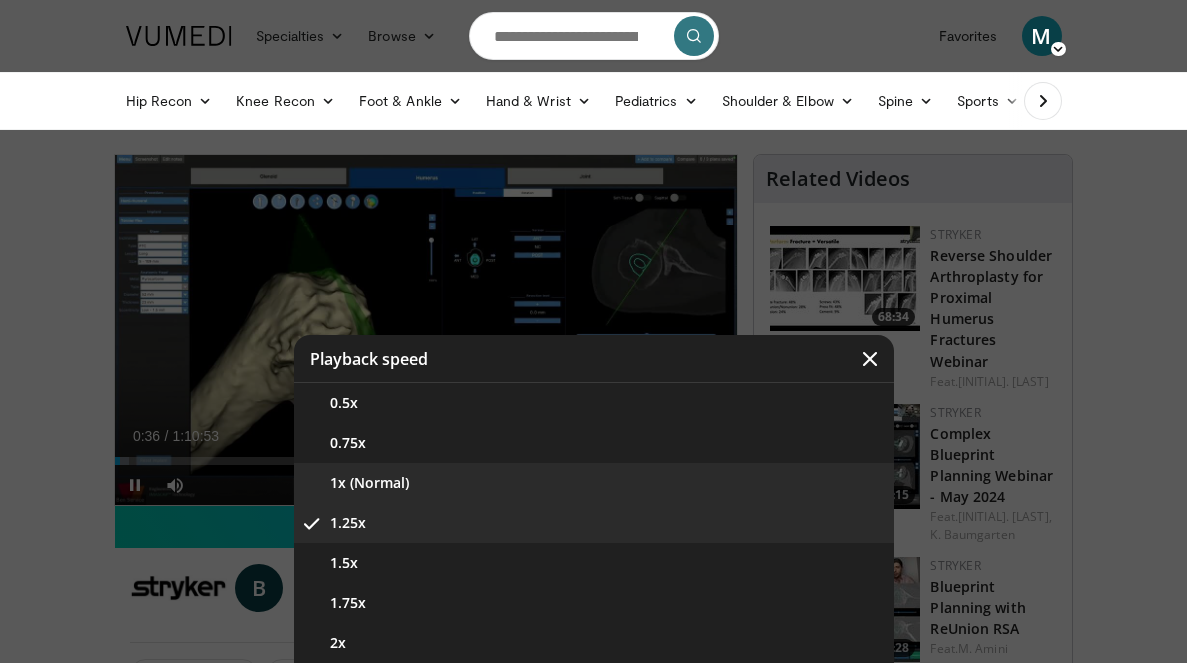 click on "1x (Normal)" at bounding box center [594, 483] 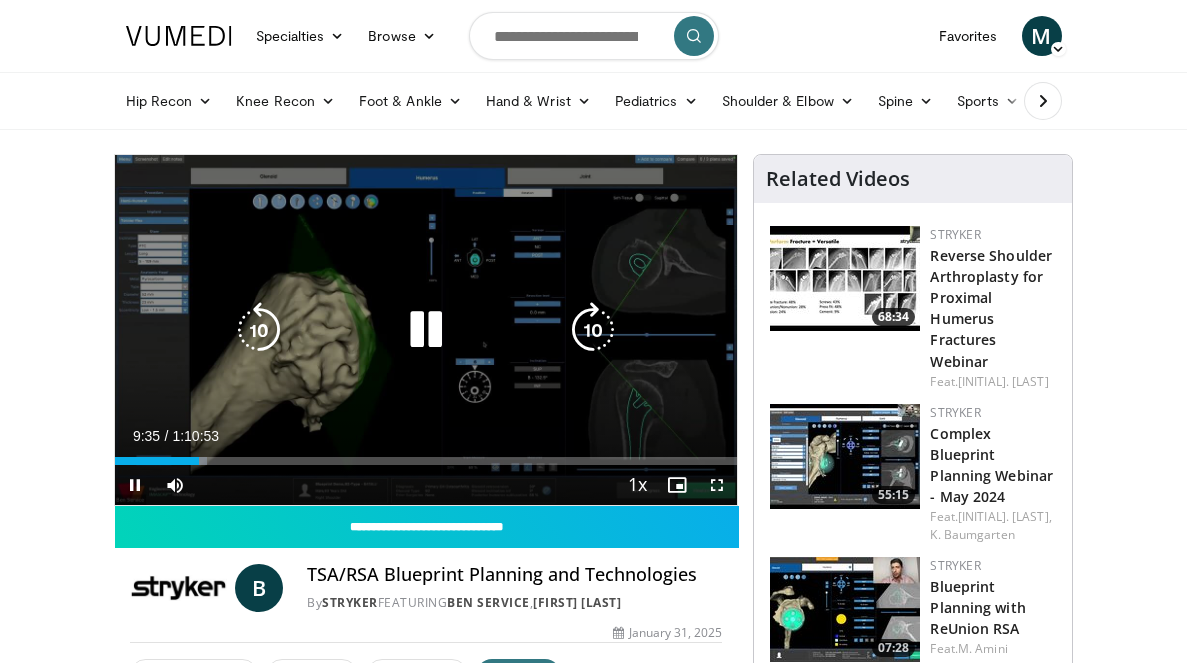 click at bounding box center [426, 330] 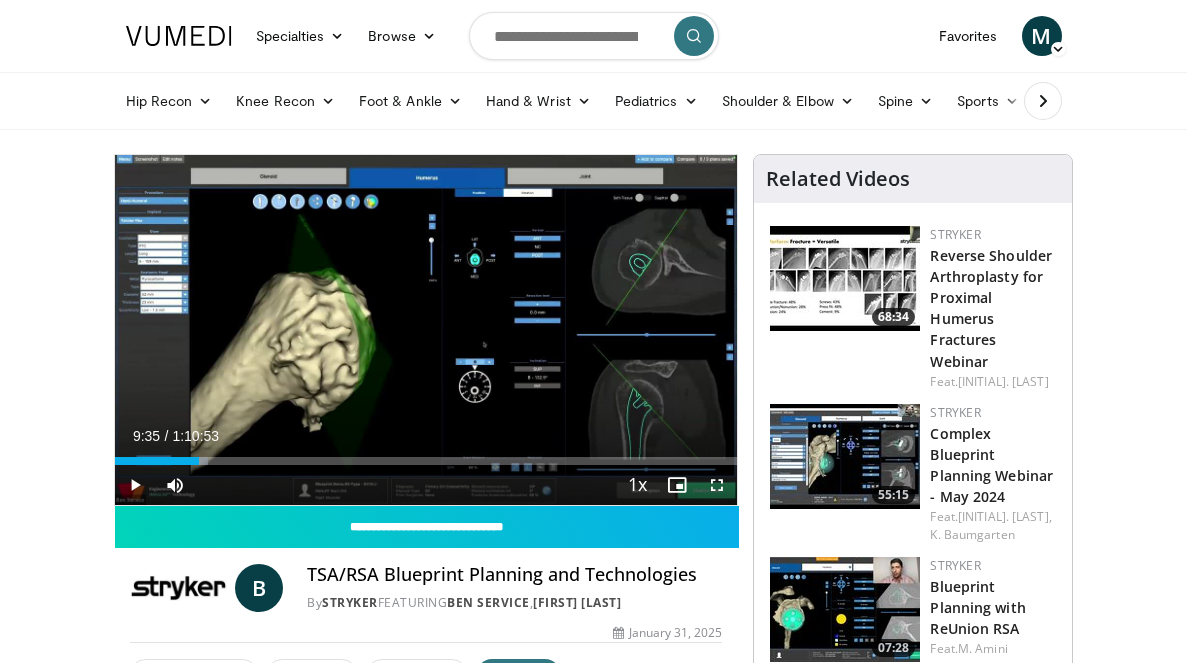 click on "10 seconds
Tap to unmute" at bounding box center [426, 330] 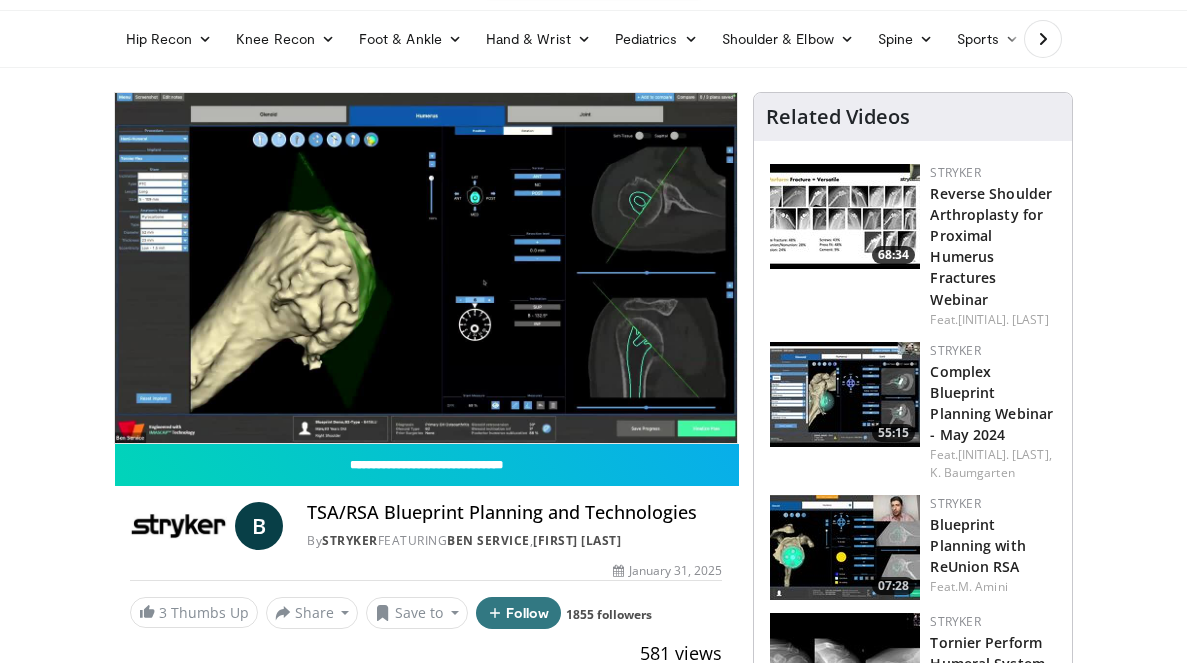 scroll, scrollTop: 70, scrollLeft: 0, axis: vertical 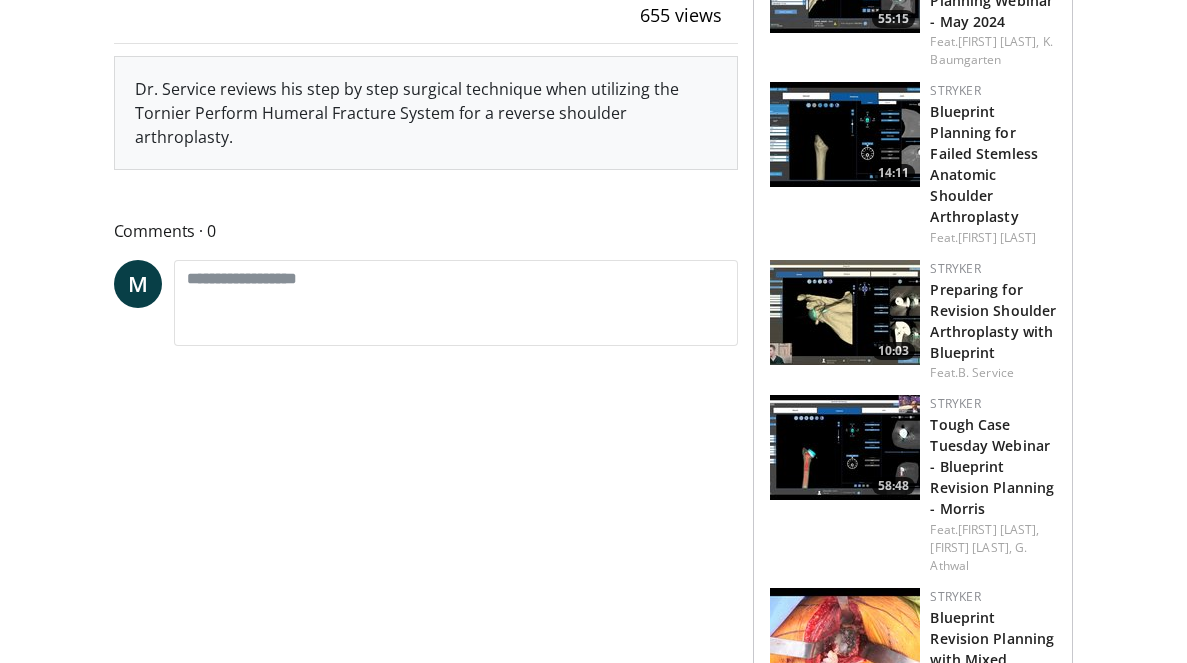 click at bounding box center [845, 312] 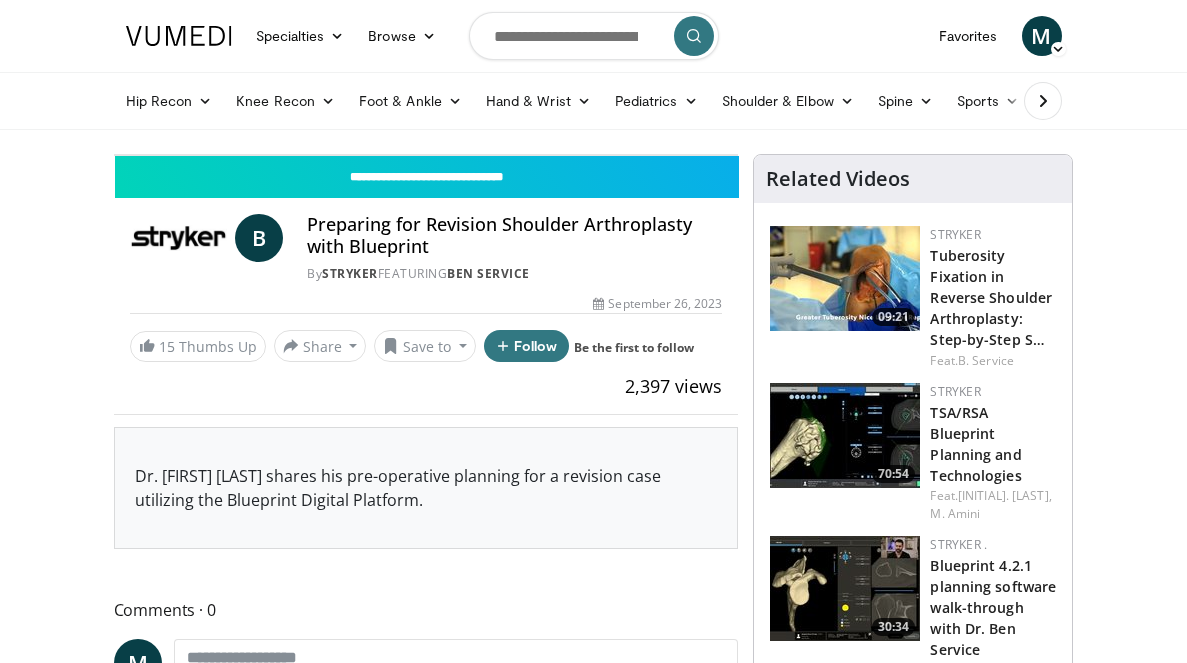 scroll, scrollTop: 0, scrollLeft: 0, axis: both 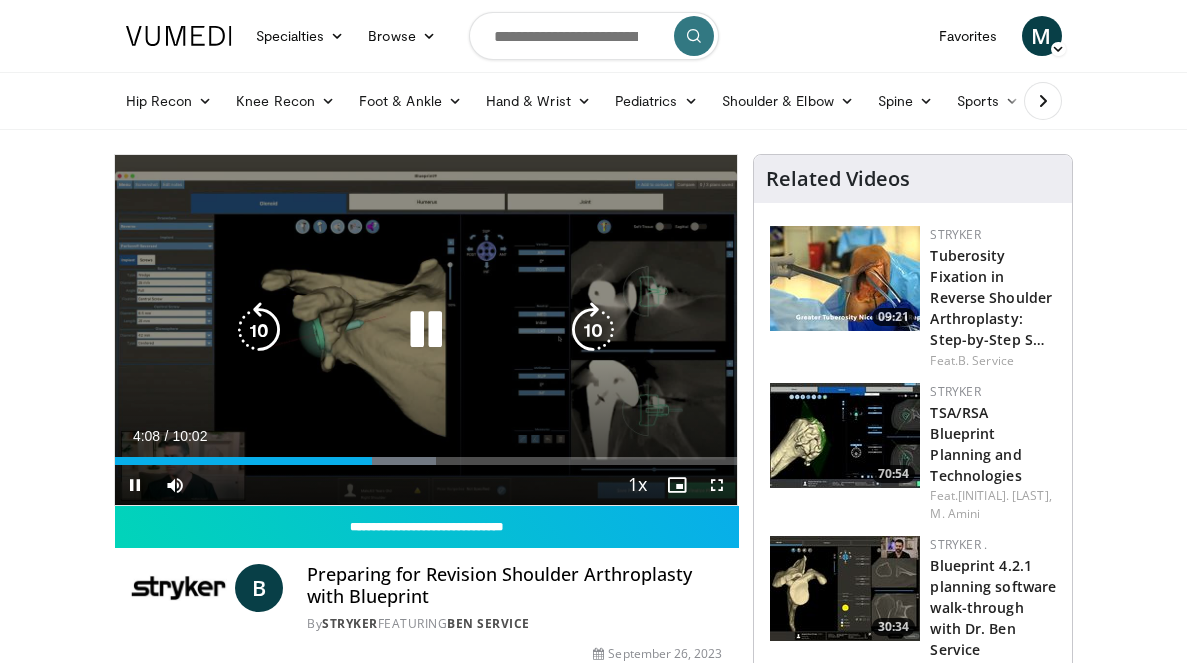 click at bounding box center [426, 330] 